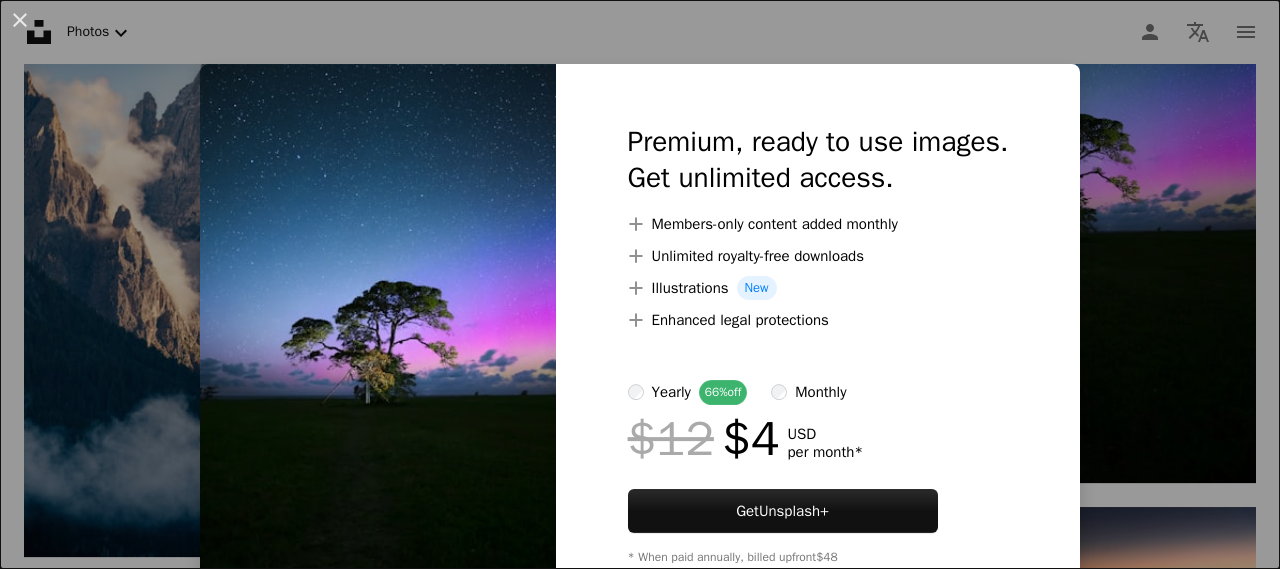 scroll, scrollTop: 21088, scrollLeft: 0, axis: vertical 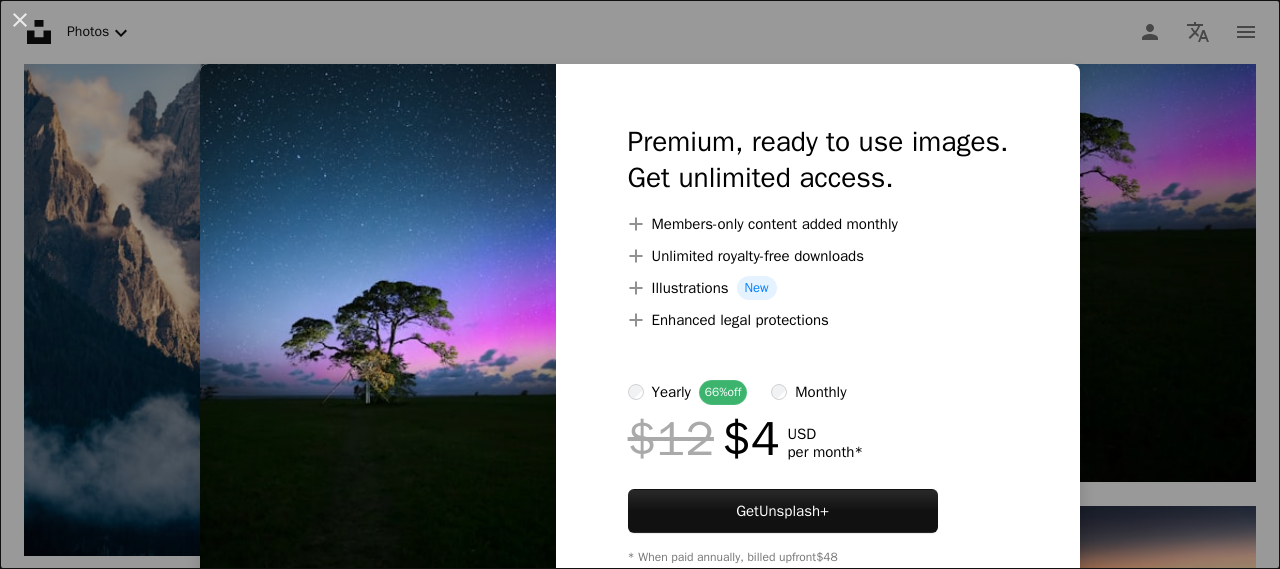 click on "An X shape Premium, ready to use images. Get unlimited access. A plus sign Members-only content added monthly A plus sign Unlimited royalty-free downloads A plus sign Illustrations  New A plus sign Enhanced legal protections yearly 66%  off monthly $12   $4 USD per month * Get  Unsplash+ * When paid annually, billed upfront  $48 Taxes where applicable. Renews automatically. Cancel anytime." at bounding box center [640, 284] 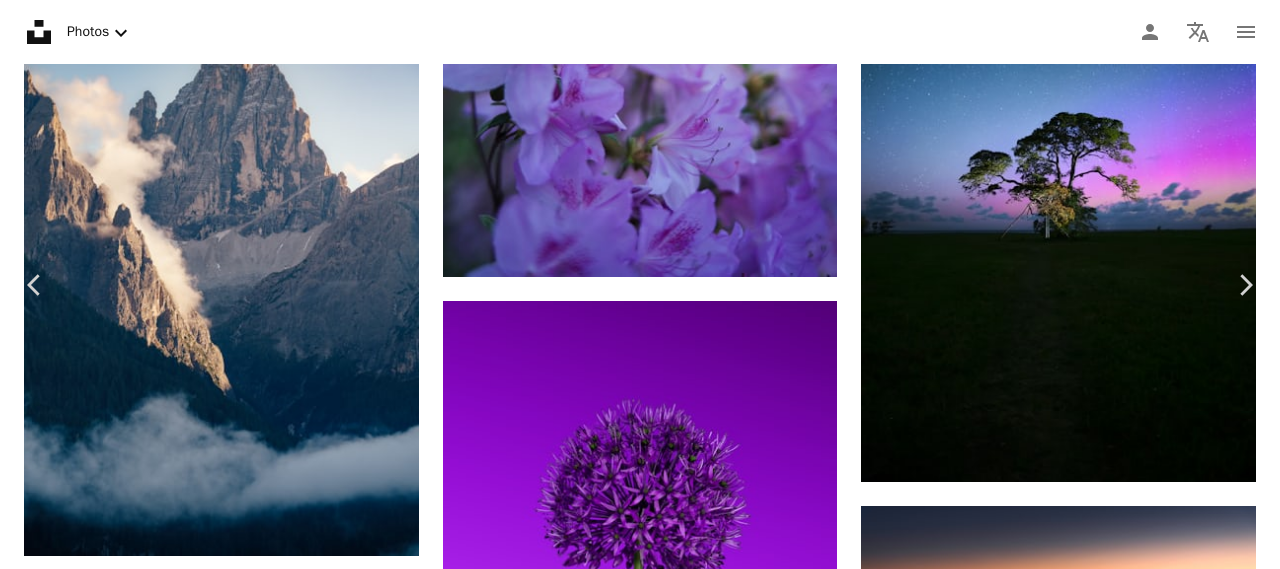 scroll, scrollTop: 21087, scrollLeft: 0, axis: vertical 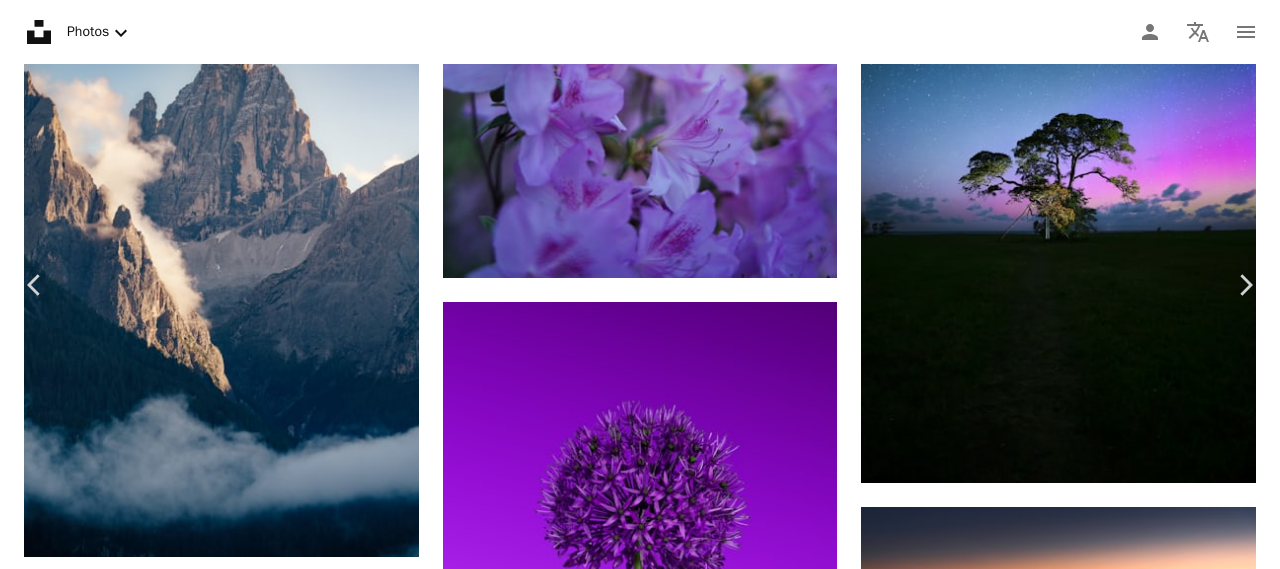 click on "An X shape" at bounding box center (20, 20) 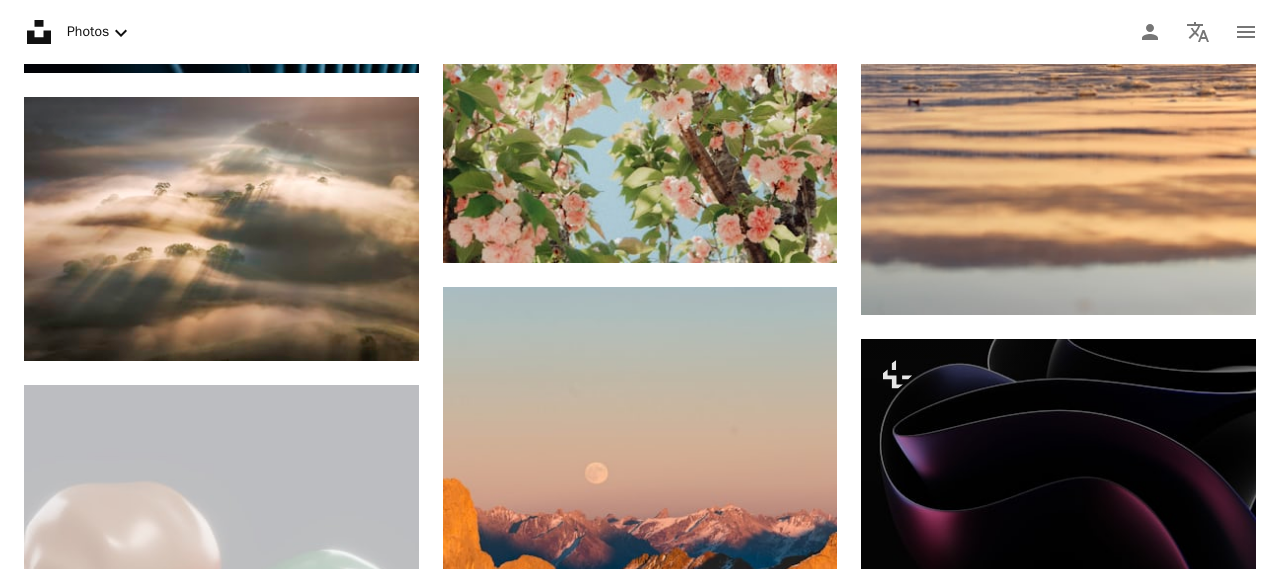 scroll, scrollTop: 24341, scrollLeft: 0, axis: vertical 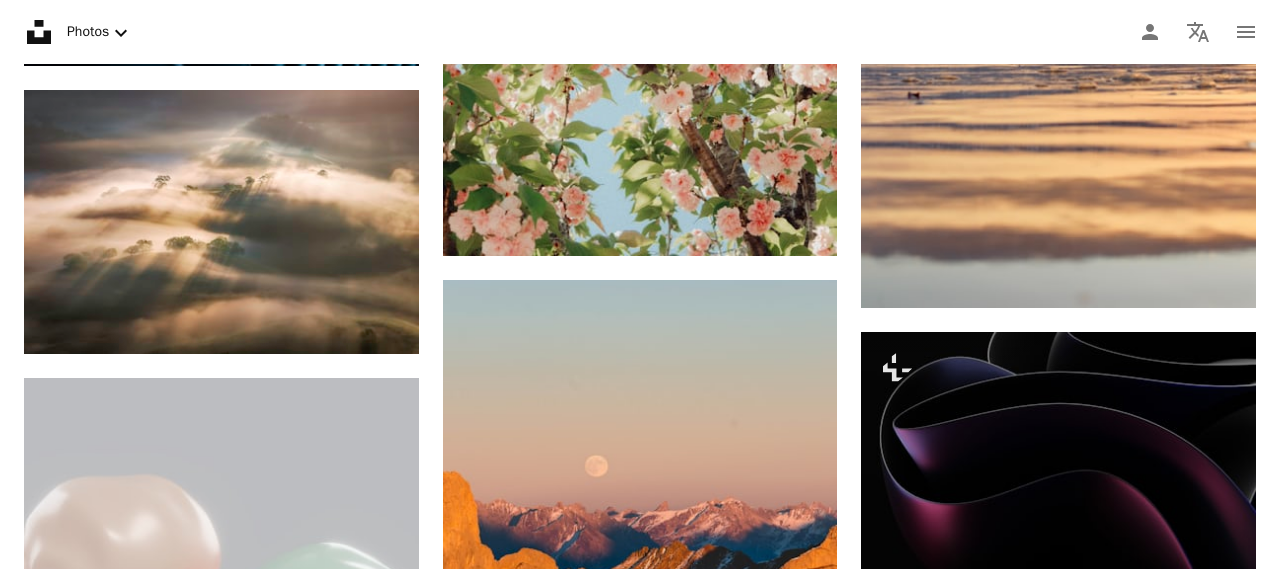 click 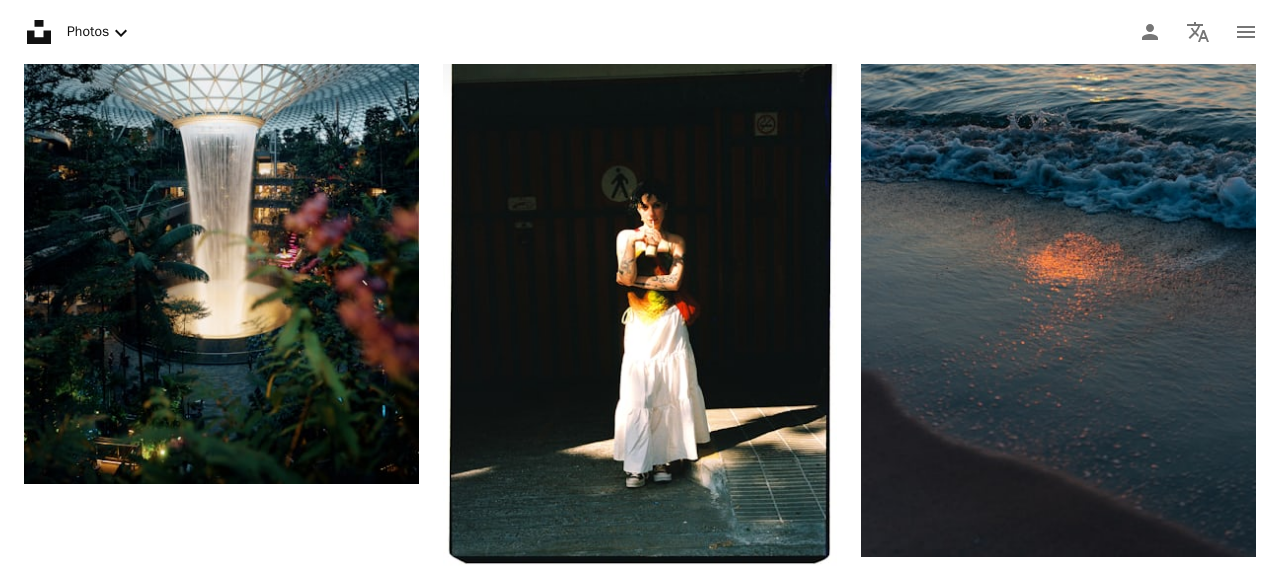 scroll, scrollTop: 0, scrollLeft: 0, axis: both 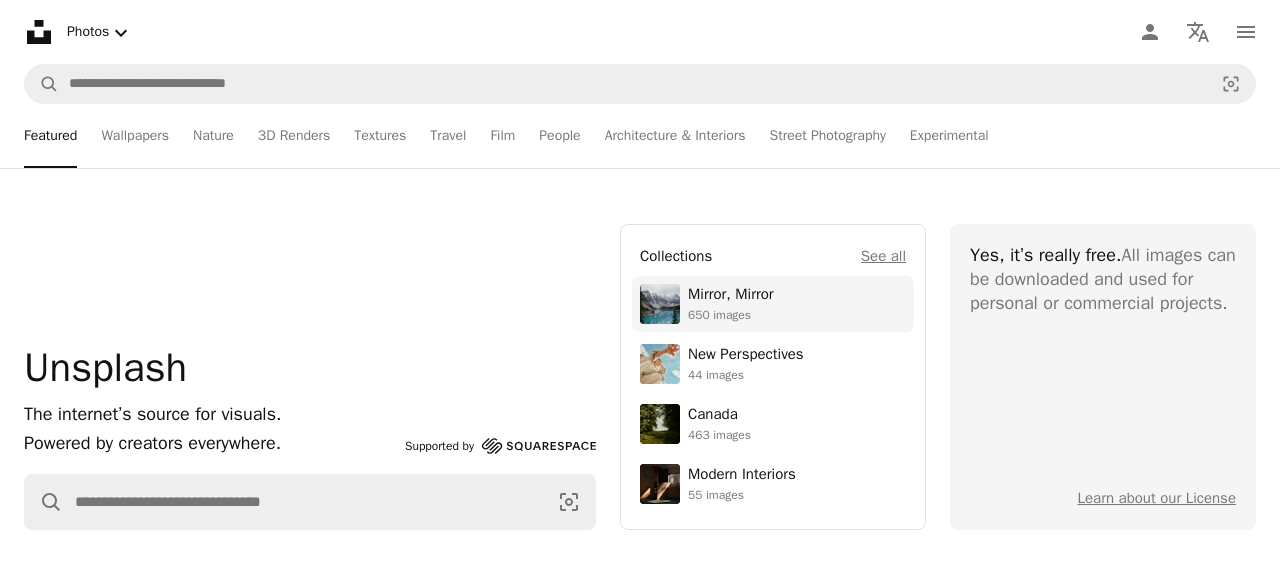 click on "Mirror, Mirror" at bounding box center (731, 295) 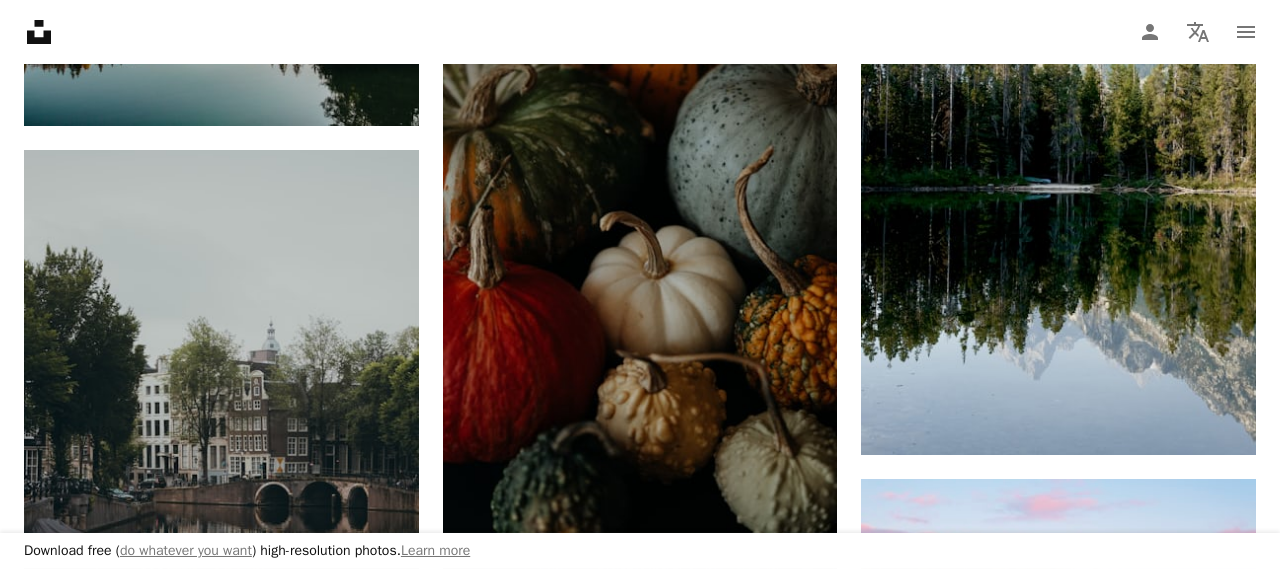 scroll, scrollTop: 1141, scrollLeft: 0, axis: vertical 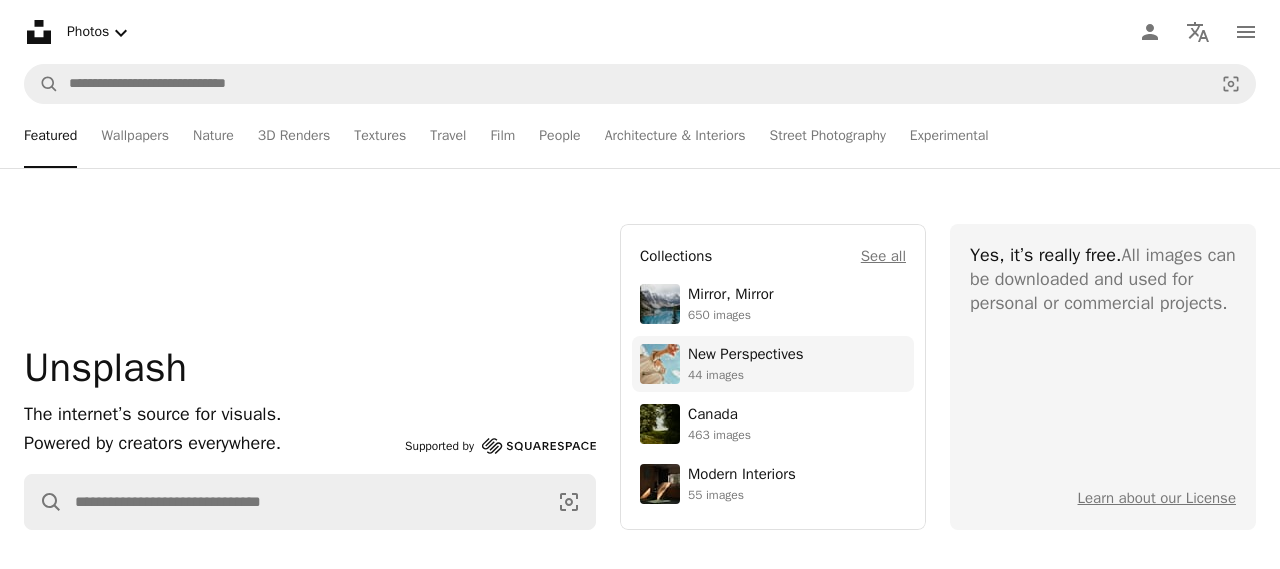 click on "New Perspectives 44 images" at bounding box center [773, 364] 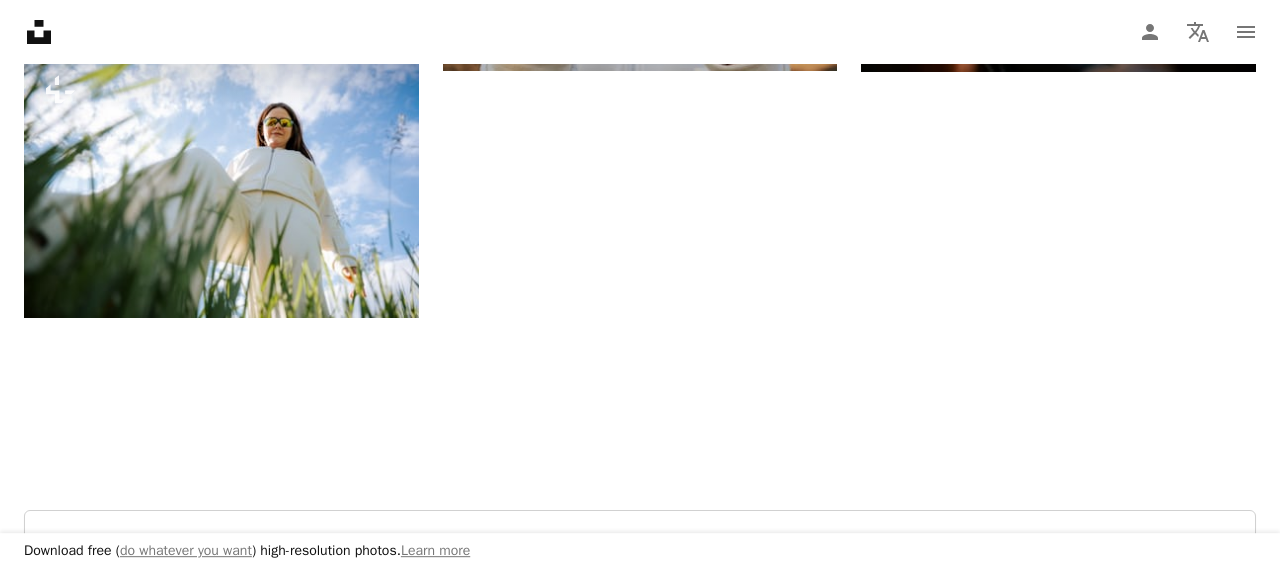 scroll, scrollTop: 3429, scrollLeft: 0, axis: vertical 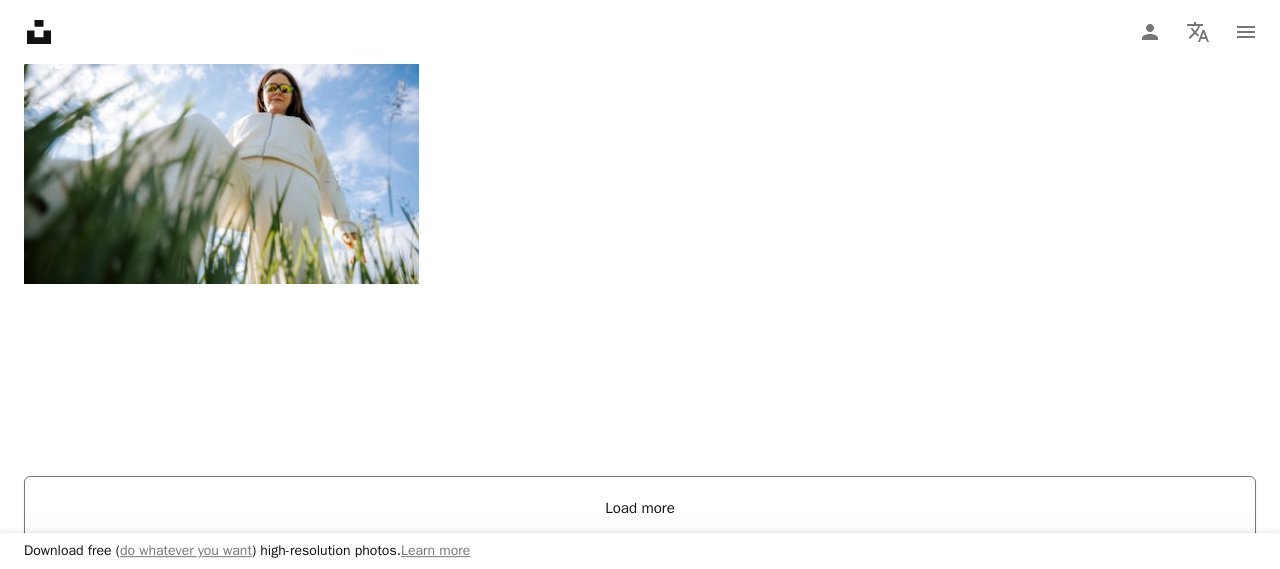 click on "Load more" at bounding box center (640, 508) 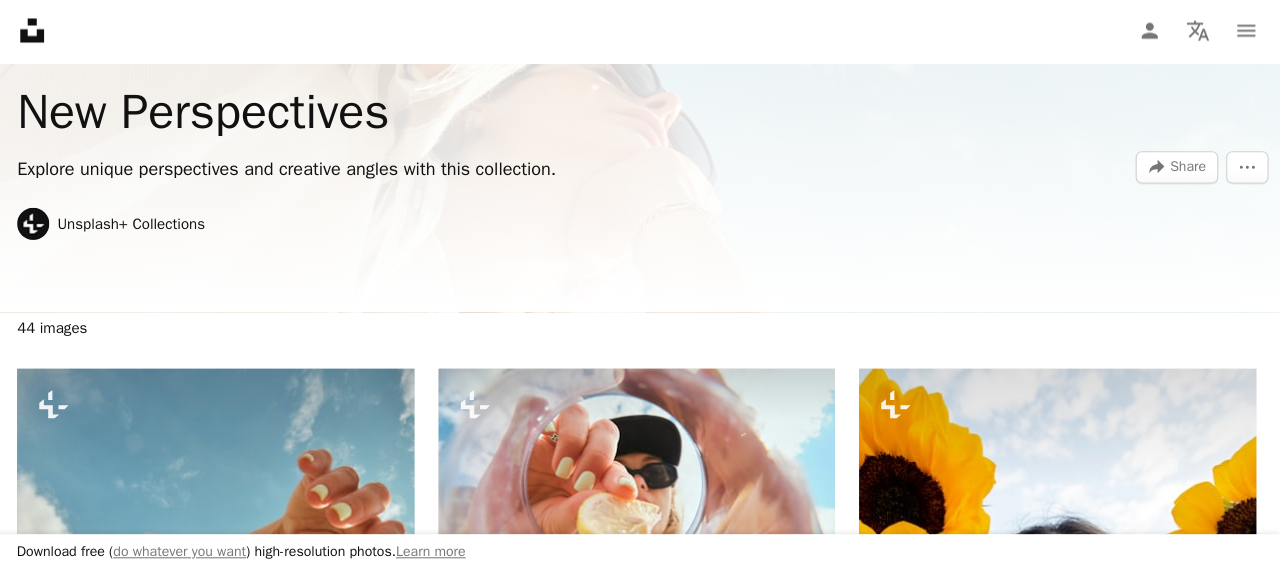 scroll, scrollTop: 0, scrollLeft: 0, axis: both 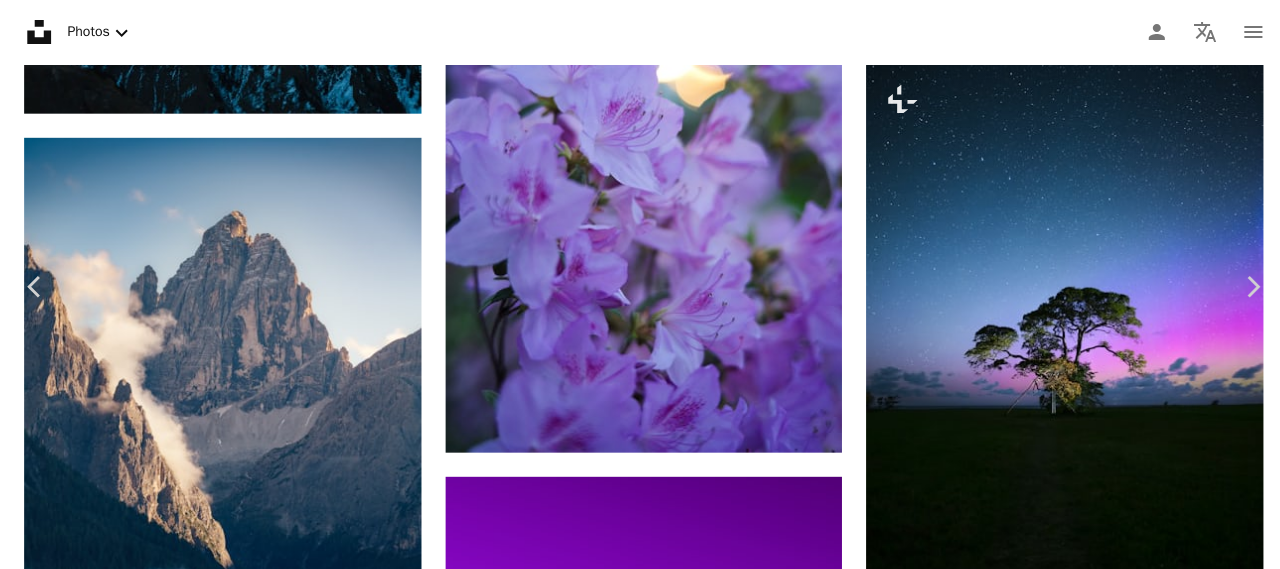 click on "An X shape" at bounding box center [20, 20] 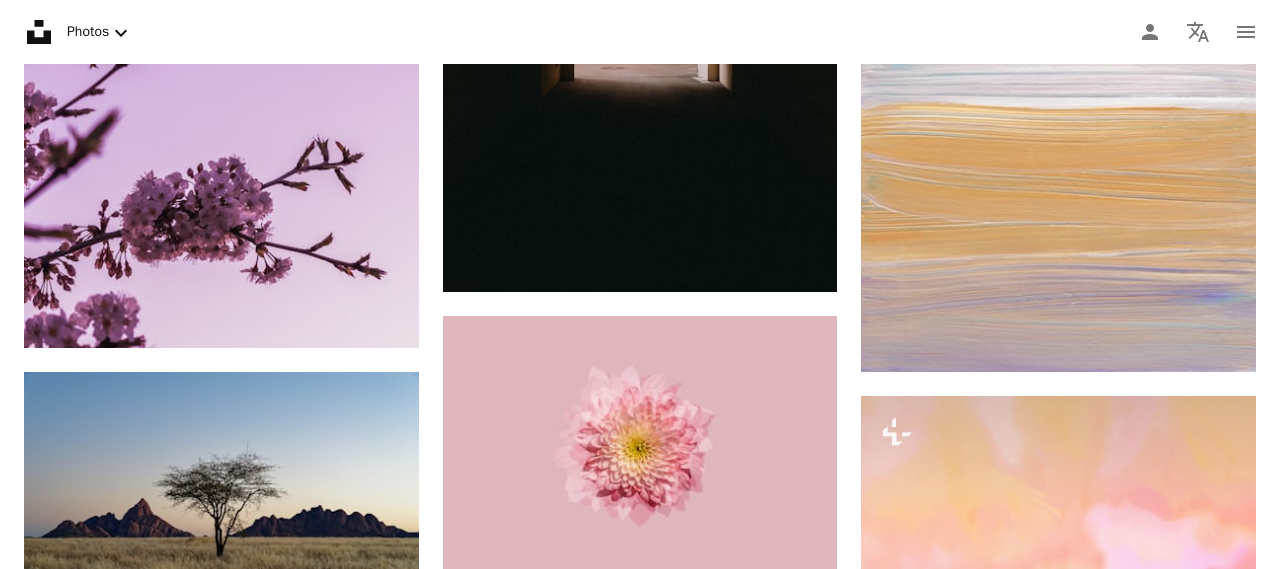 scroll, scrollTop: 8127, scrollLeft: 0, axis: vertical 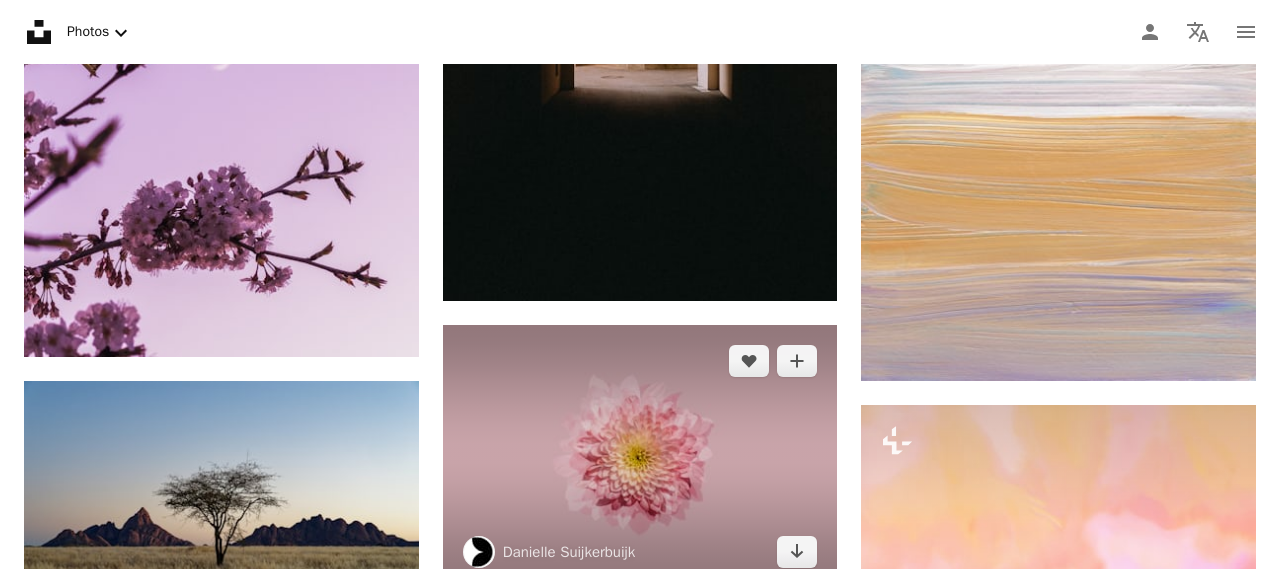 click at bounding box center [640, 456] 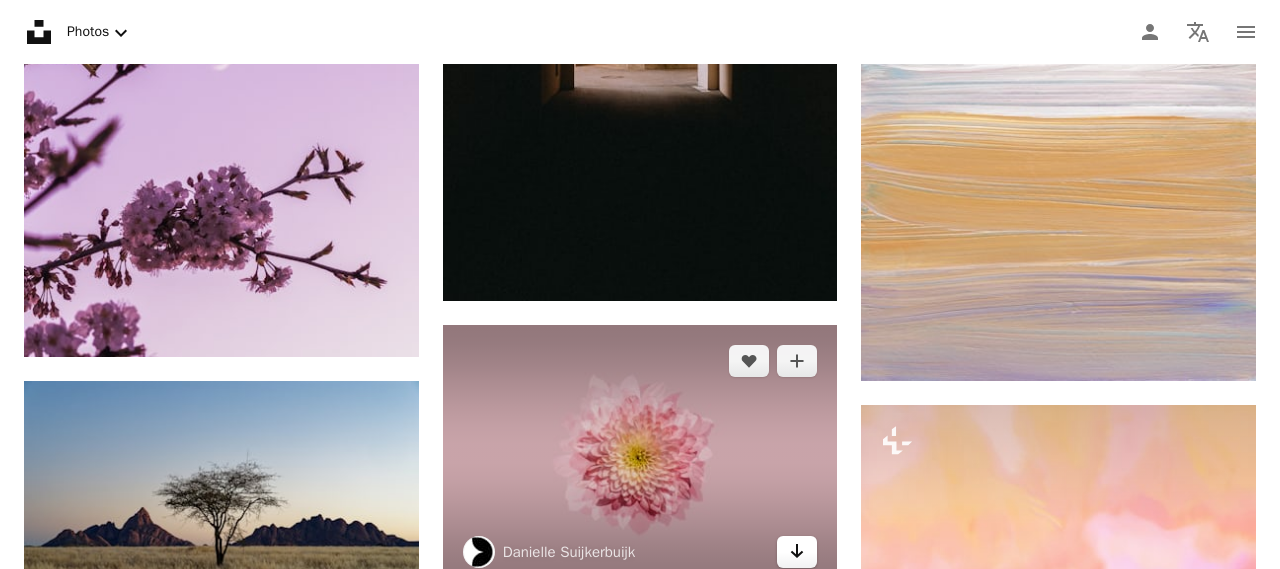 click on "Arrow pointing down" at bounding box center (797, 552) 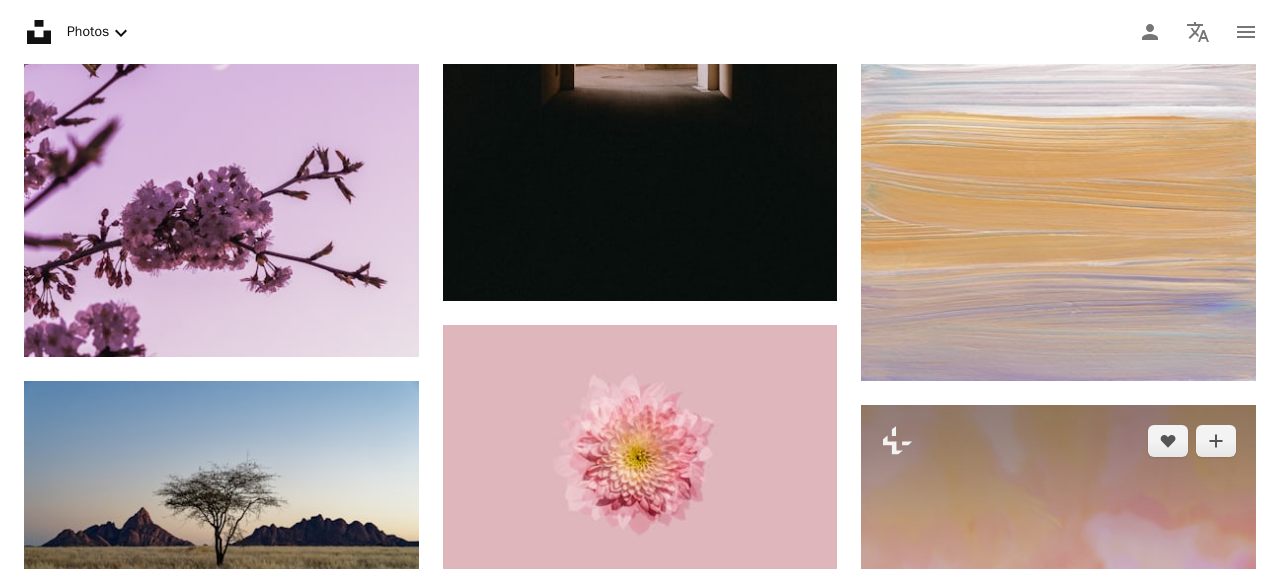 click at bounding box center (1058, 701) 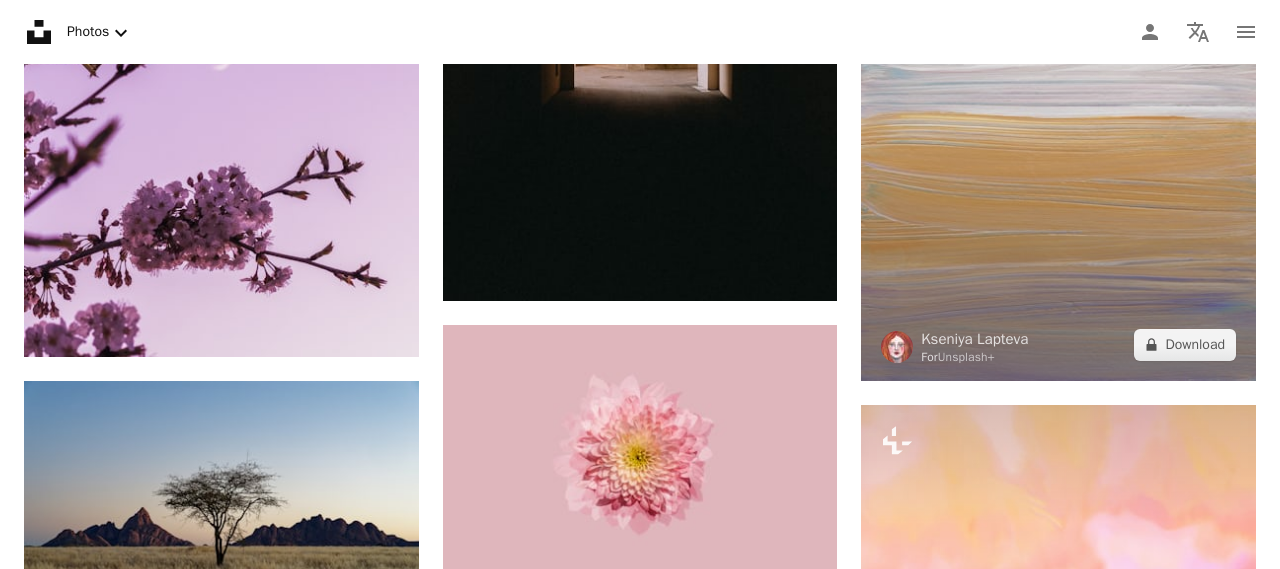 click at bounding box center (1058, 99) 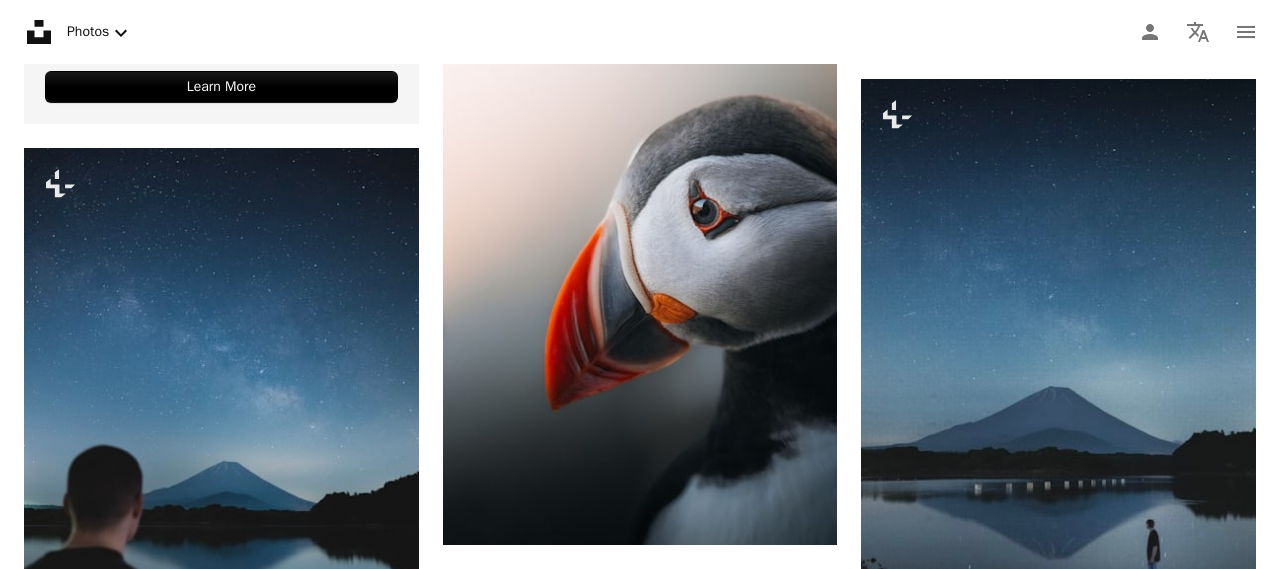 scroll, scrollTop: 5769, scrollLeft: 0, axis: vertical 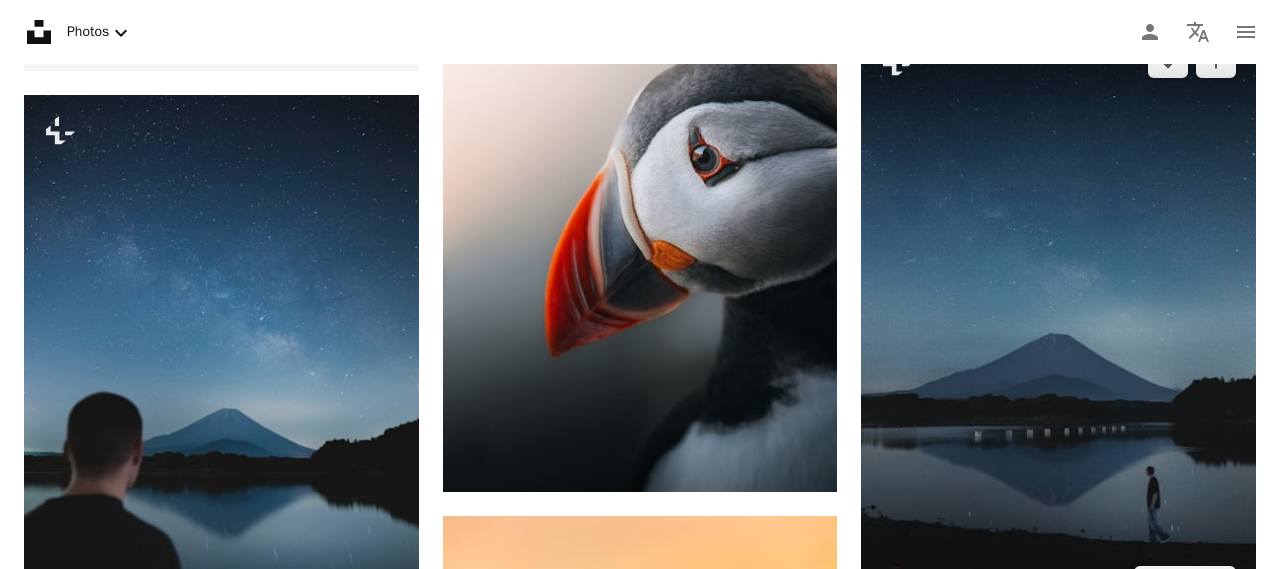 click at bounding box center [1058, 322] 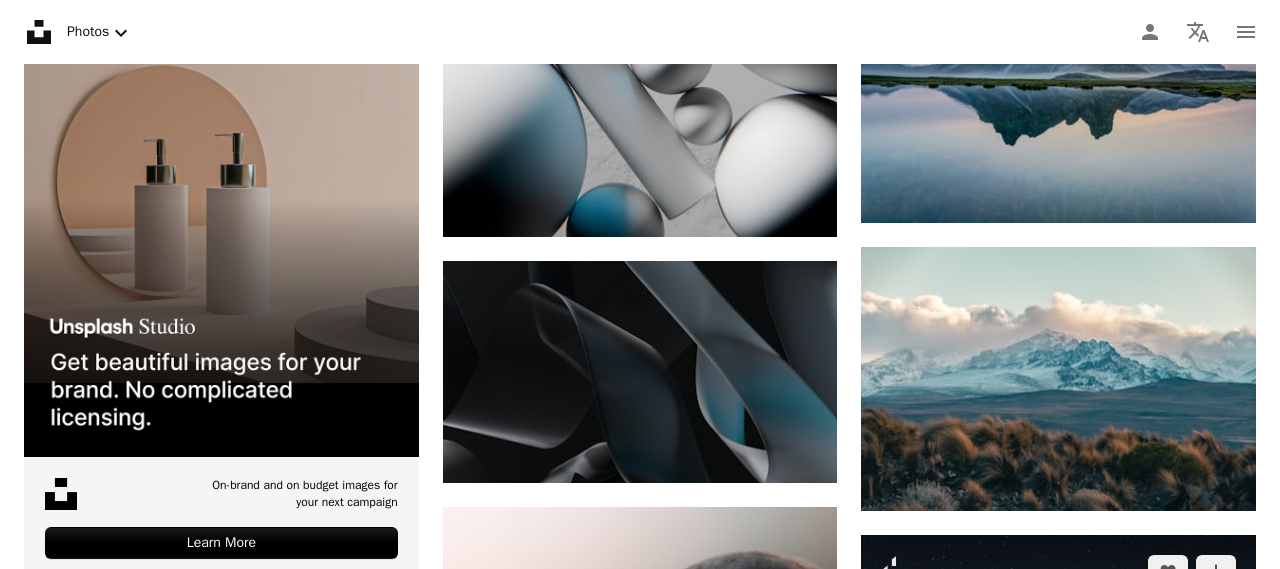 scroll, scrollTop: 5262, scrollLeft: 0, axis: vertical 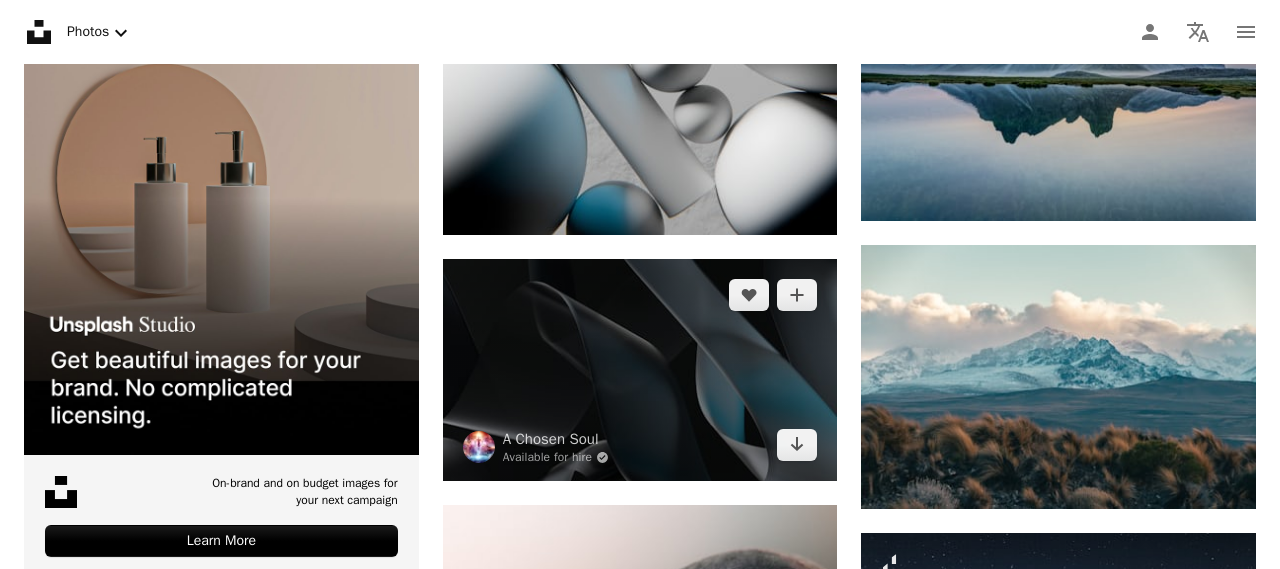 click at bounding box center (640, 370) 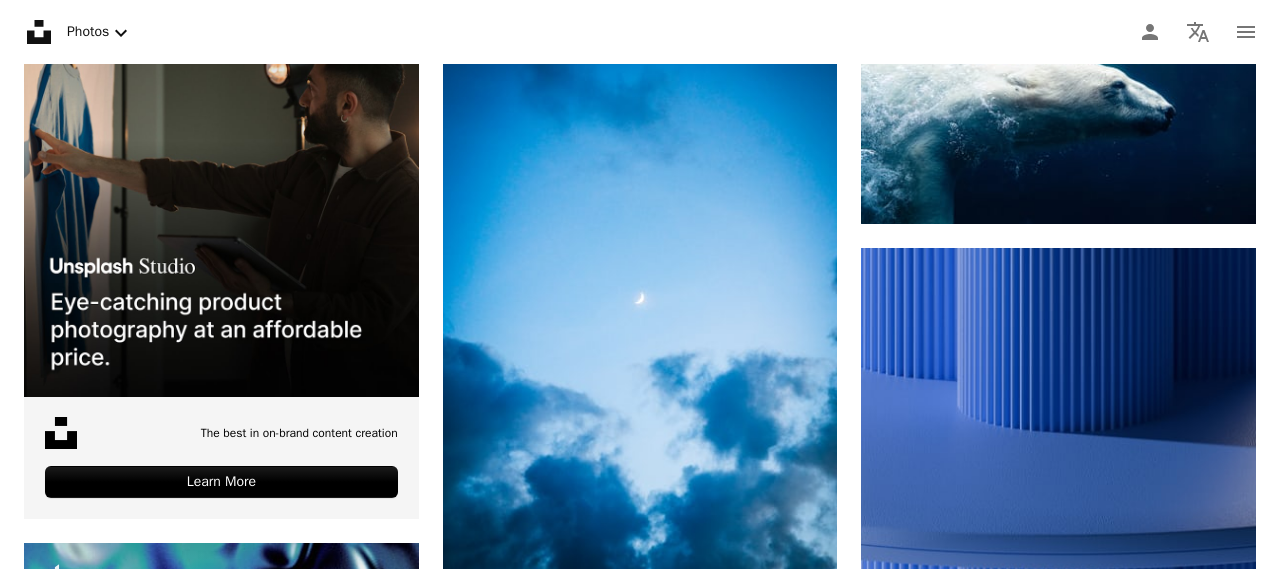 scroll, scrollTop: 571, scrollLeft: 0, axis: vertical 